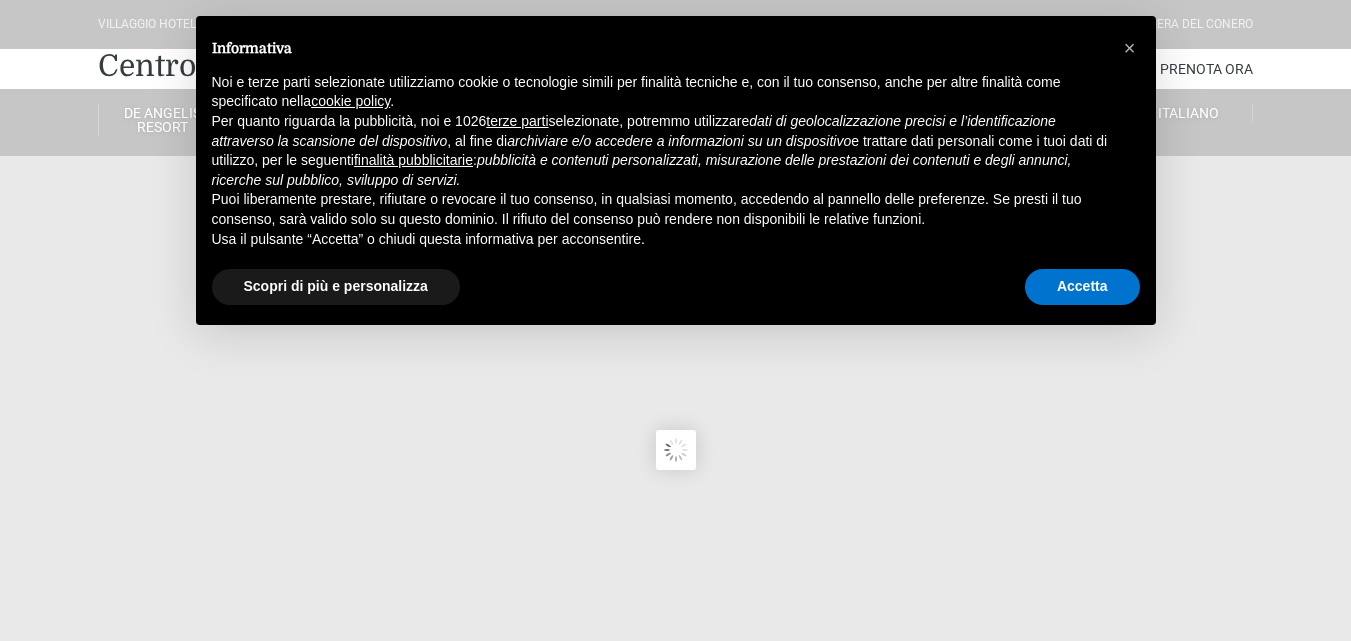 scroll, scrollTop: 0, scrollLeft: 0, axis: both 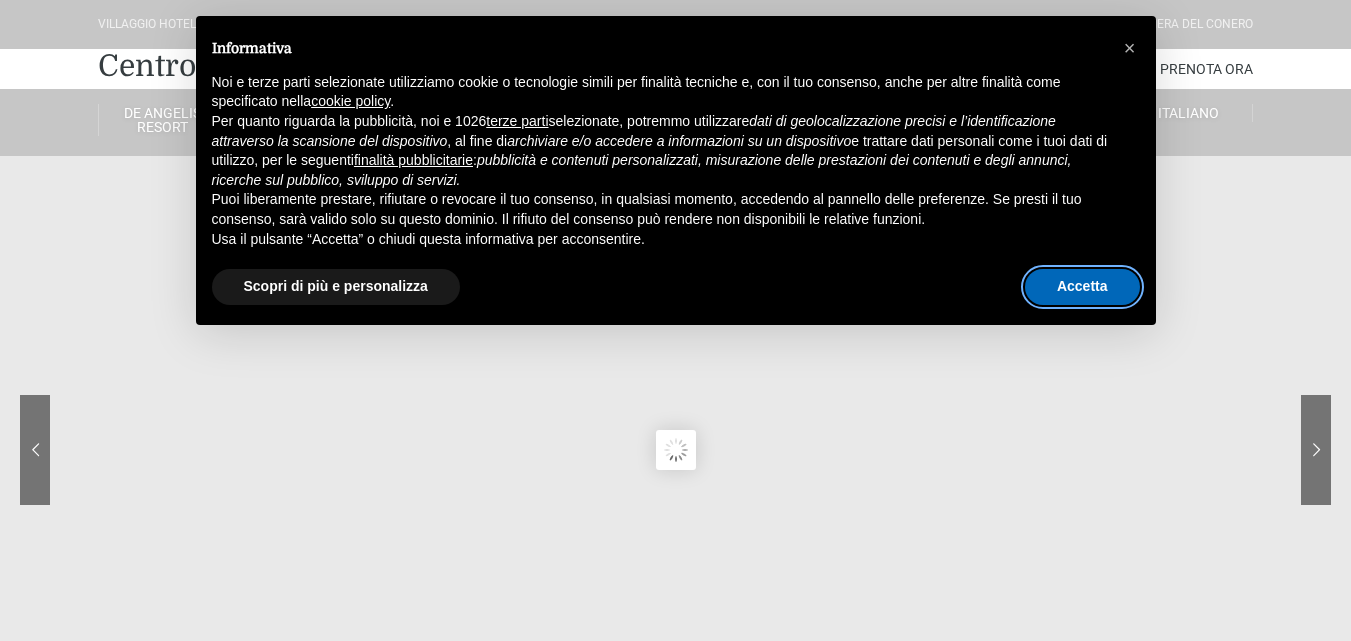 click on "Accetta" at bounding box center [1082, 287] 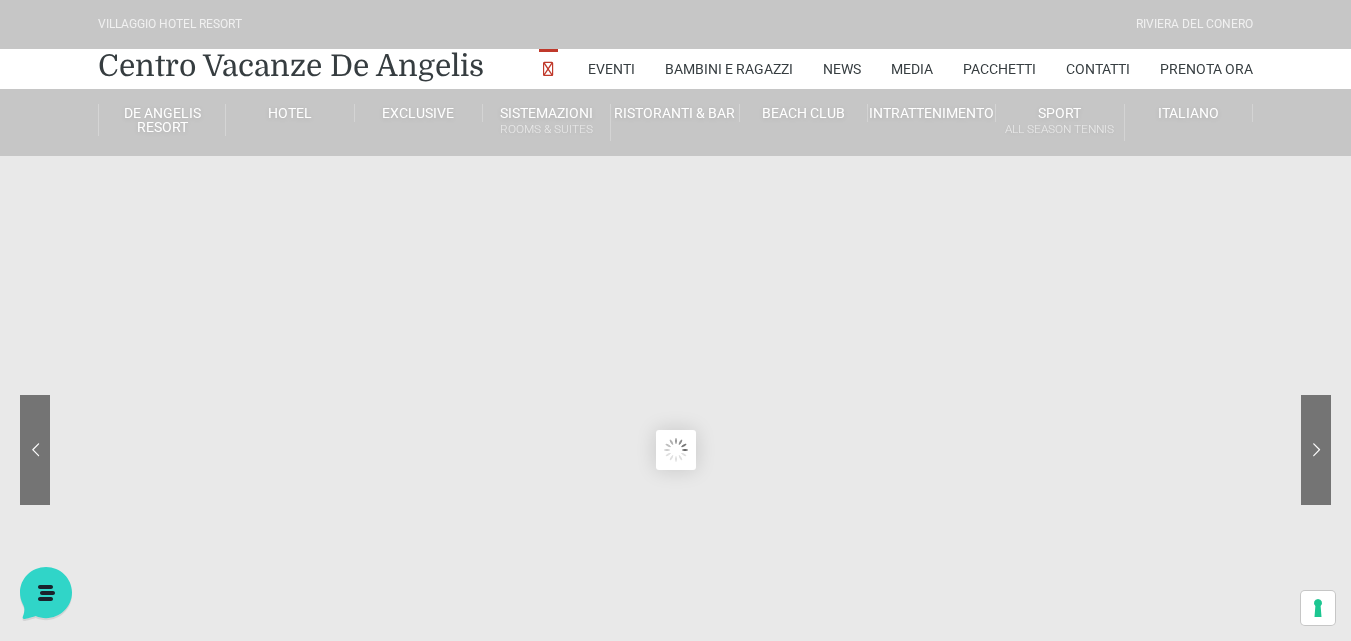 scroll, scrollTop: 0, scrollLeft: 0, axis: both 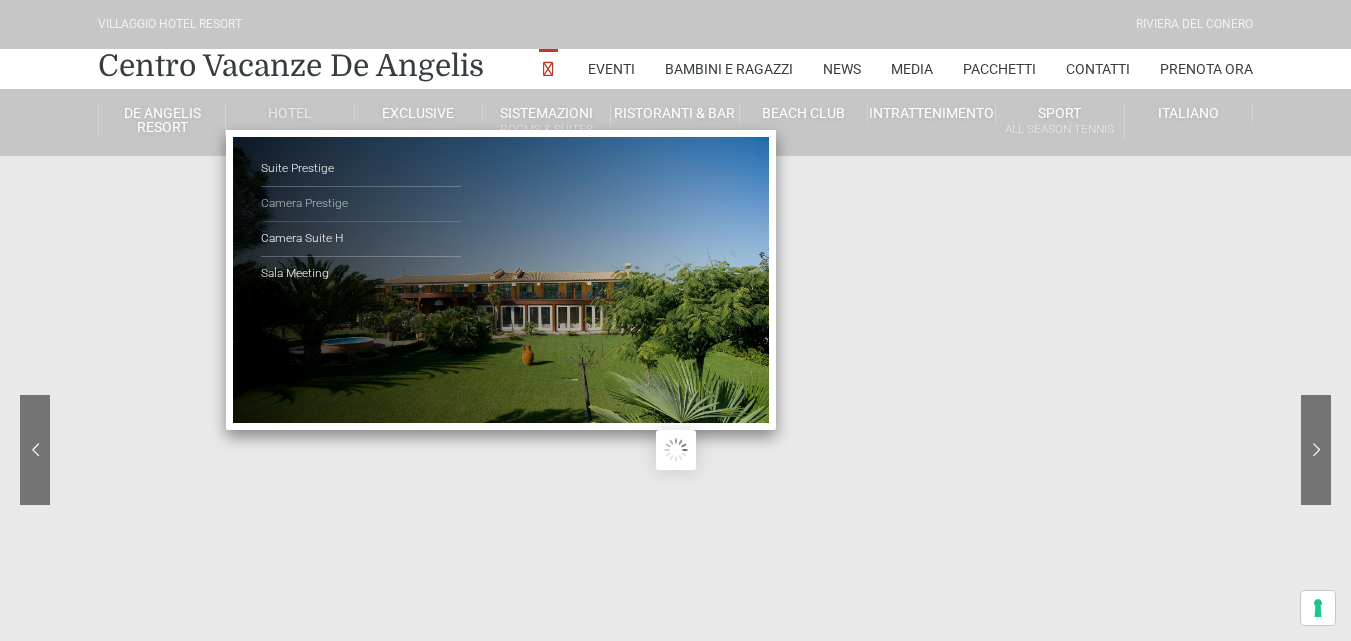 click on "Camera Prestige" at bounding box center (361, 204) 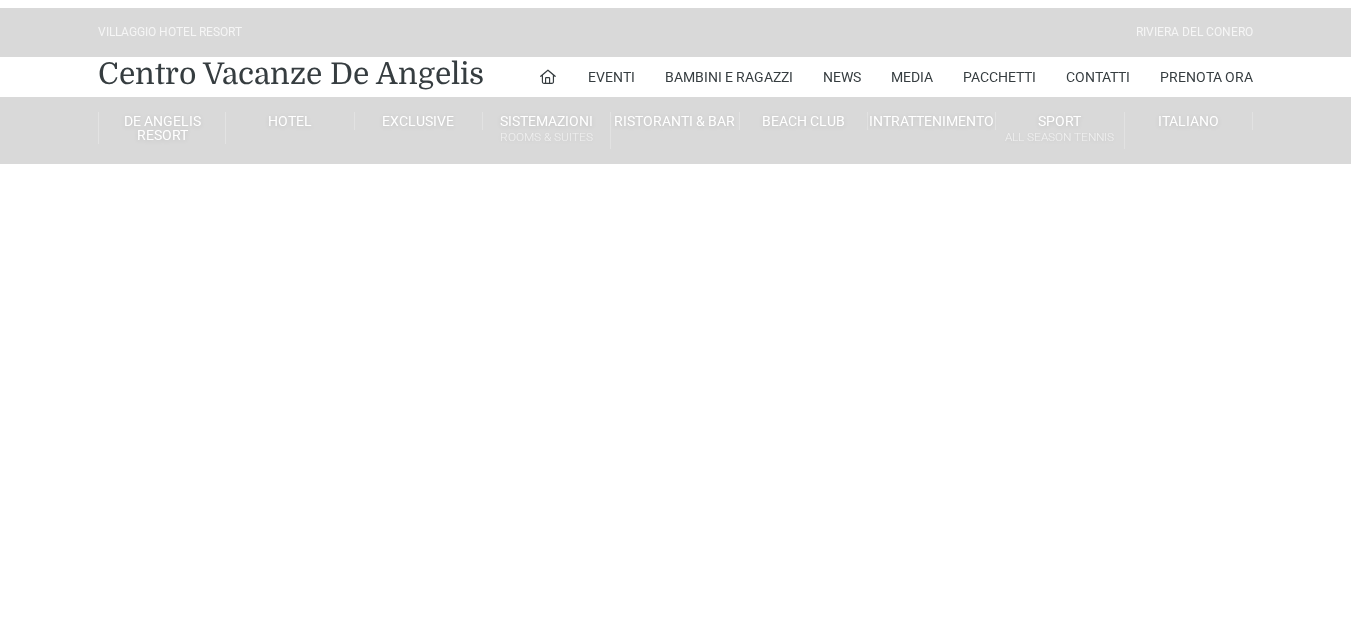 scroll, scrollTop: 0, scrollLeft: 0, axis: both 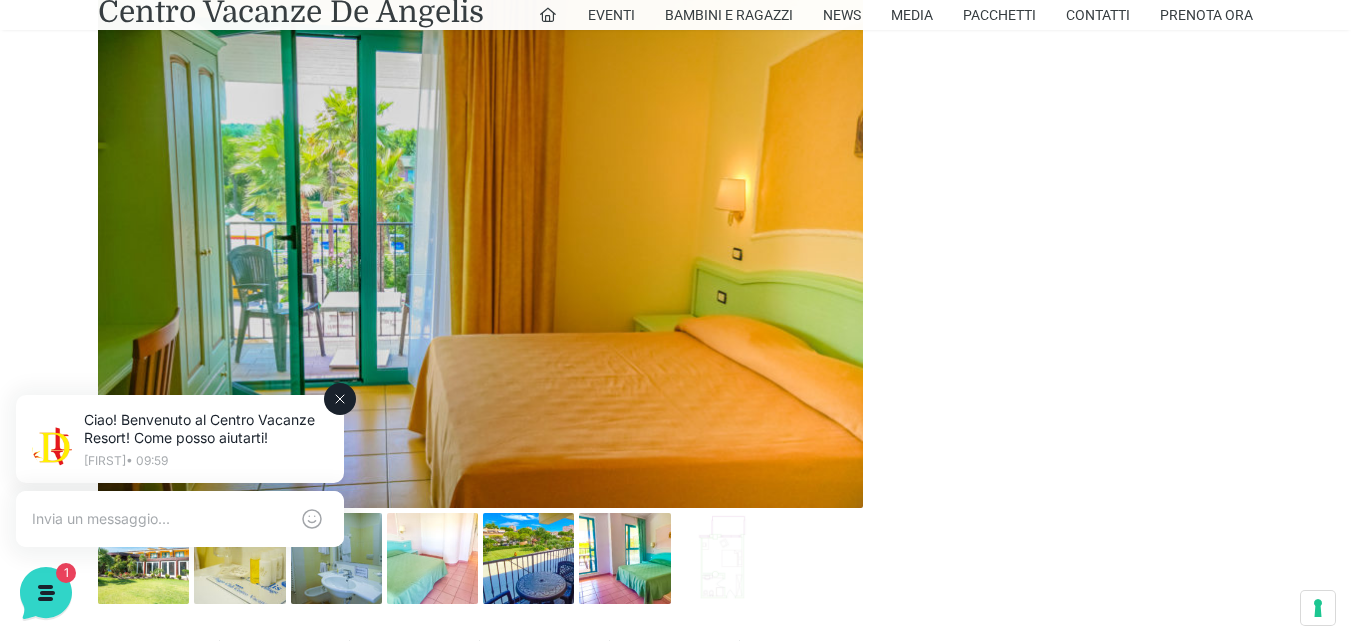 click on "Ciao! Benvenuto al Centro Vacanze Resort! Come posso aiutarti! [FIRST] • [TIME]" at bounding box center (180, 473) 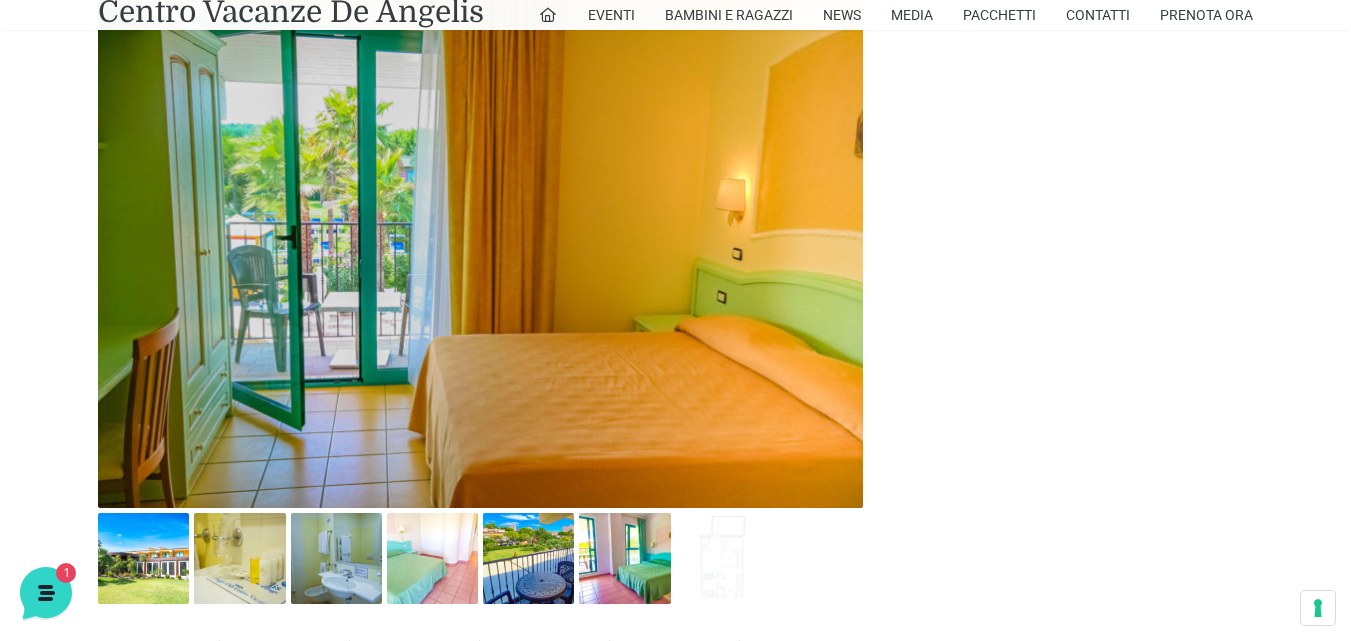 click at bounding box center [180, 565] 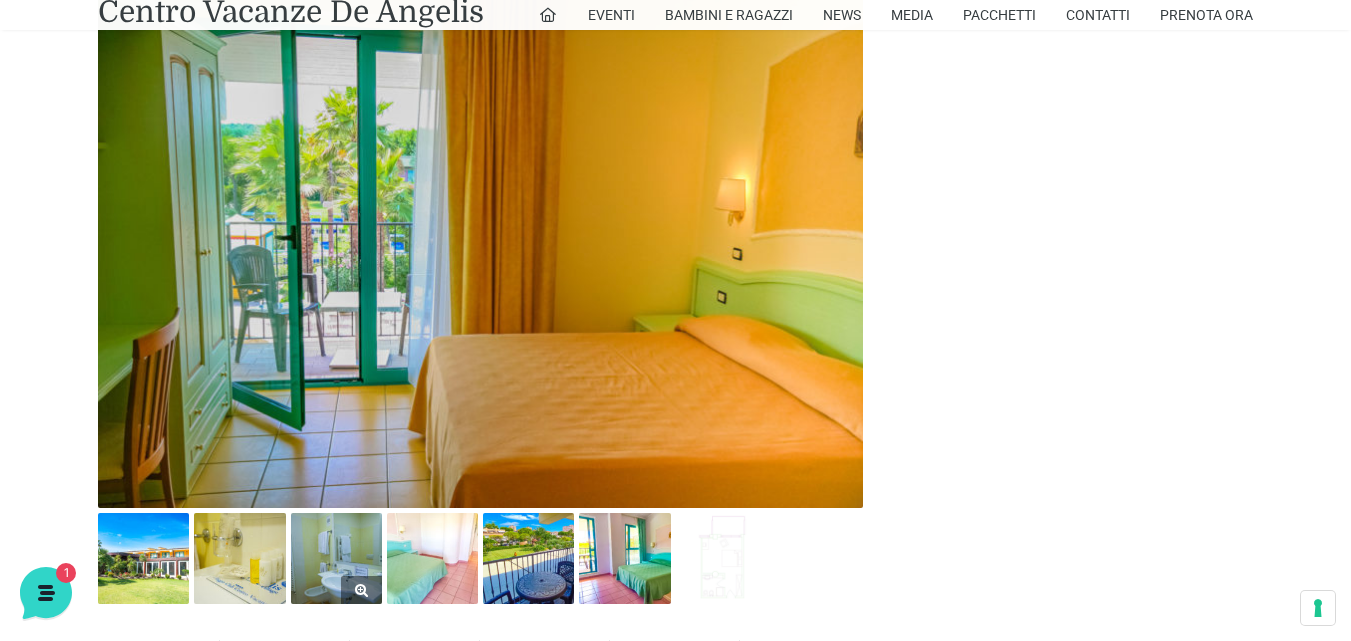 click at bounding box center (336, 558) 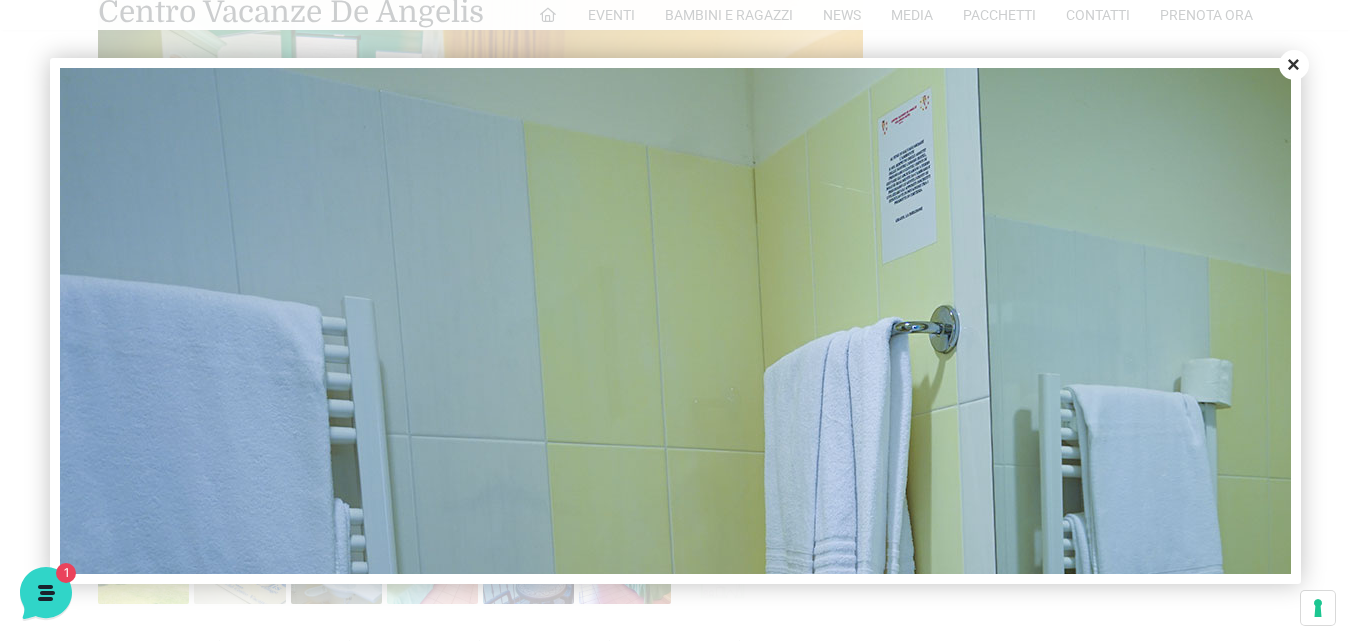 scroll, scrollTop: 0, scrollLeft: 0, axis: both 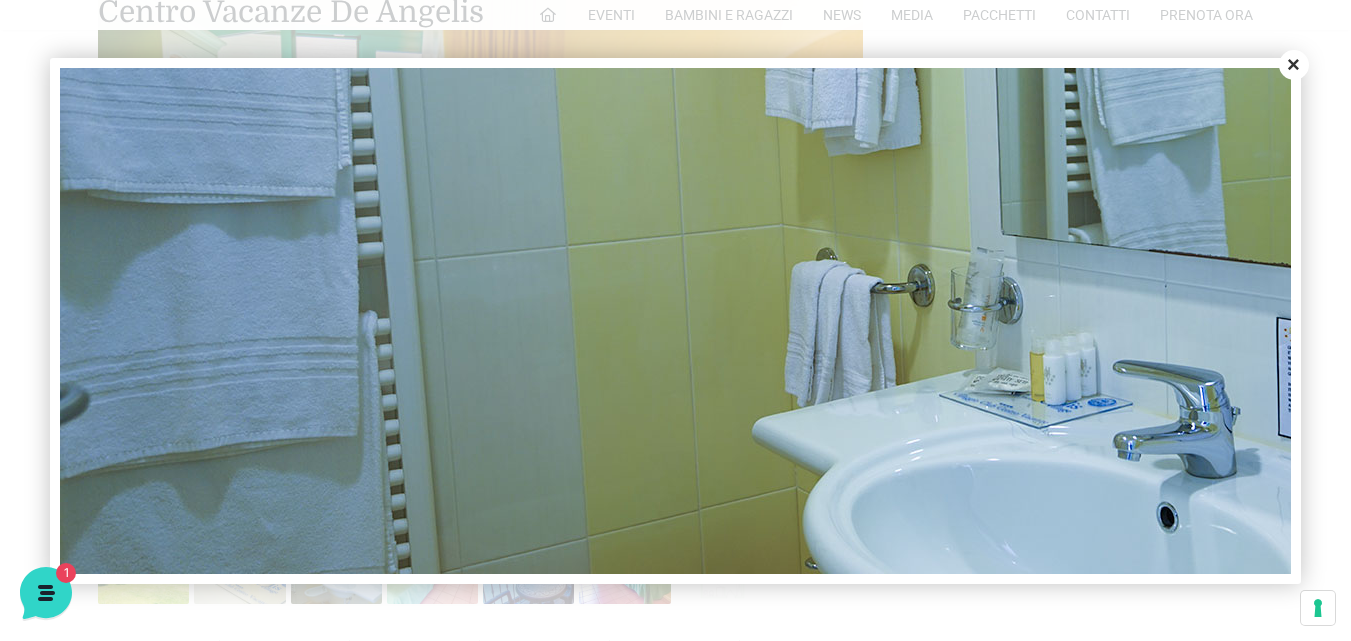 click on "Close" at bounding box center [1294, 65] 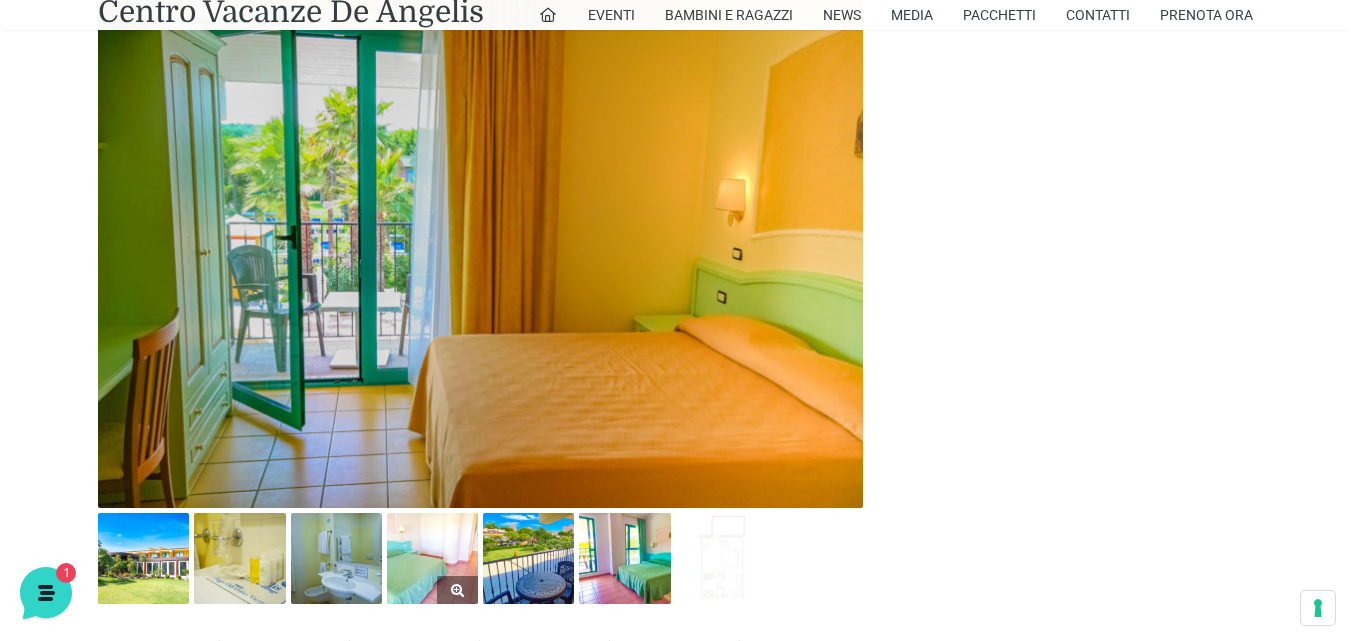 click at bounding box center [432, 558] 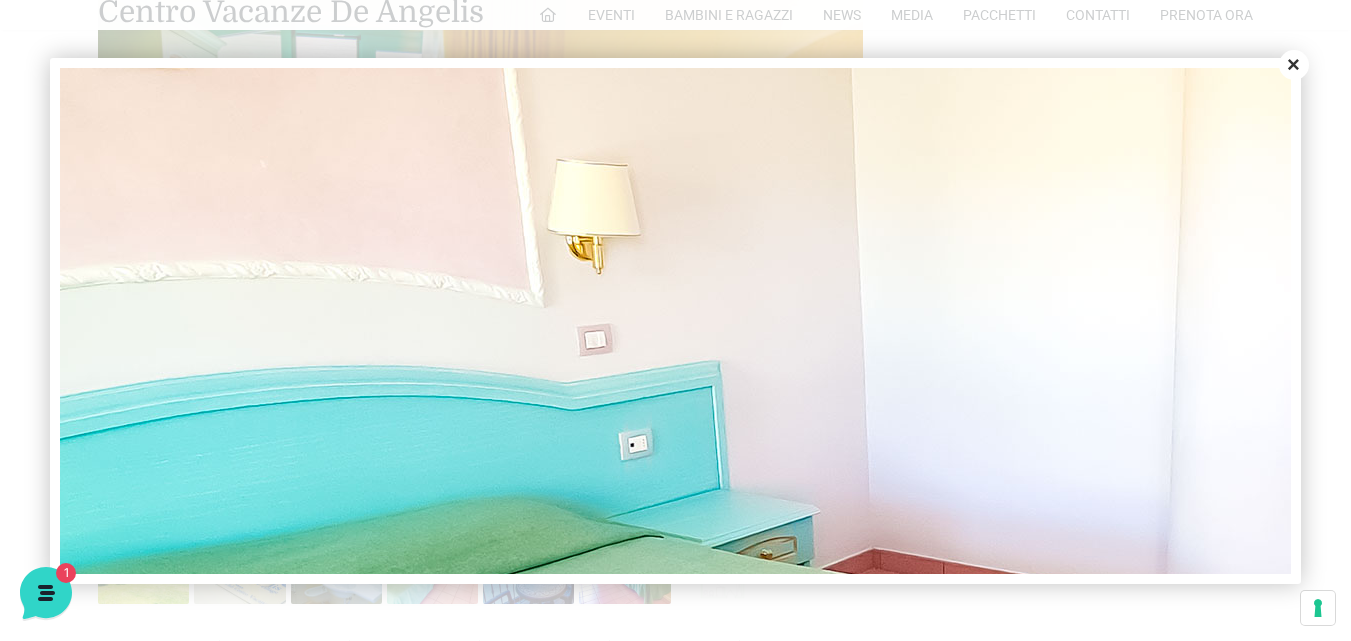 scroll, scrollTop: 0, scrollLeft: 0, axis: both 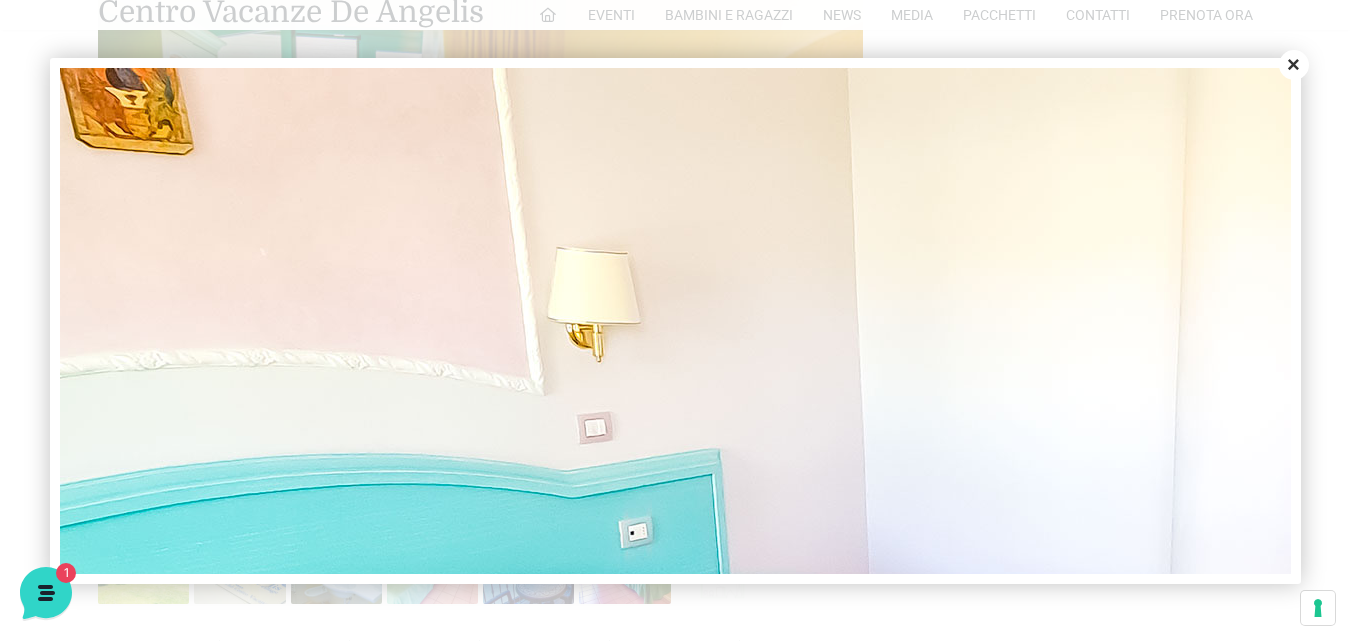 click on "Close" at bounding box center [1294, 65] 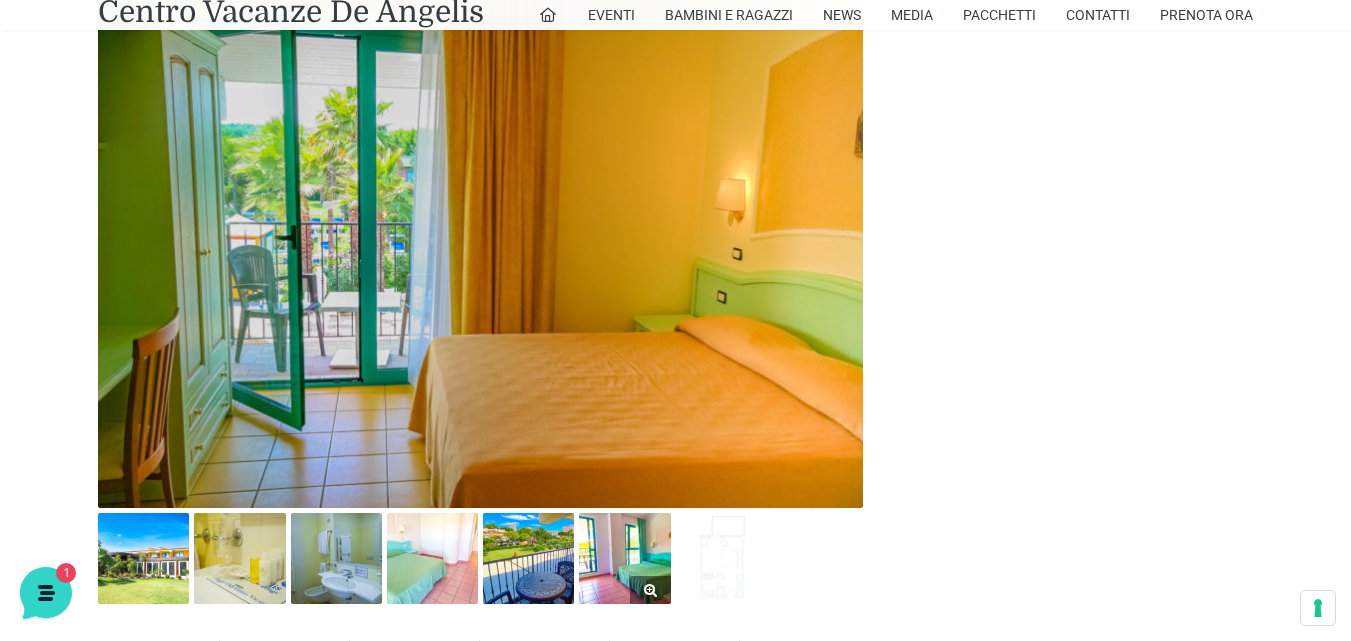 click at bounding box center [624, 558] 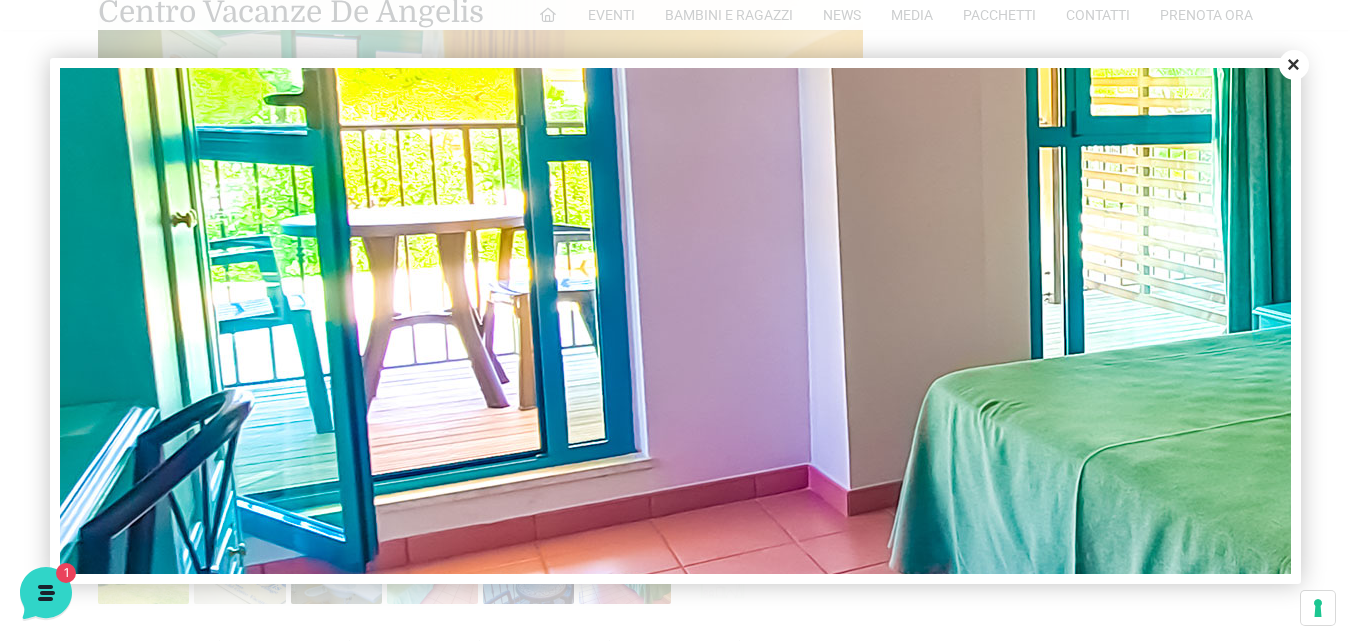 scroll, scrollTop: 389, scrollLeft: 0, axis: vertical 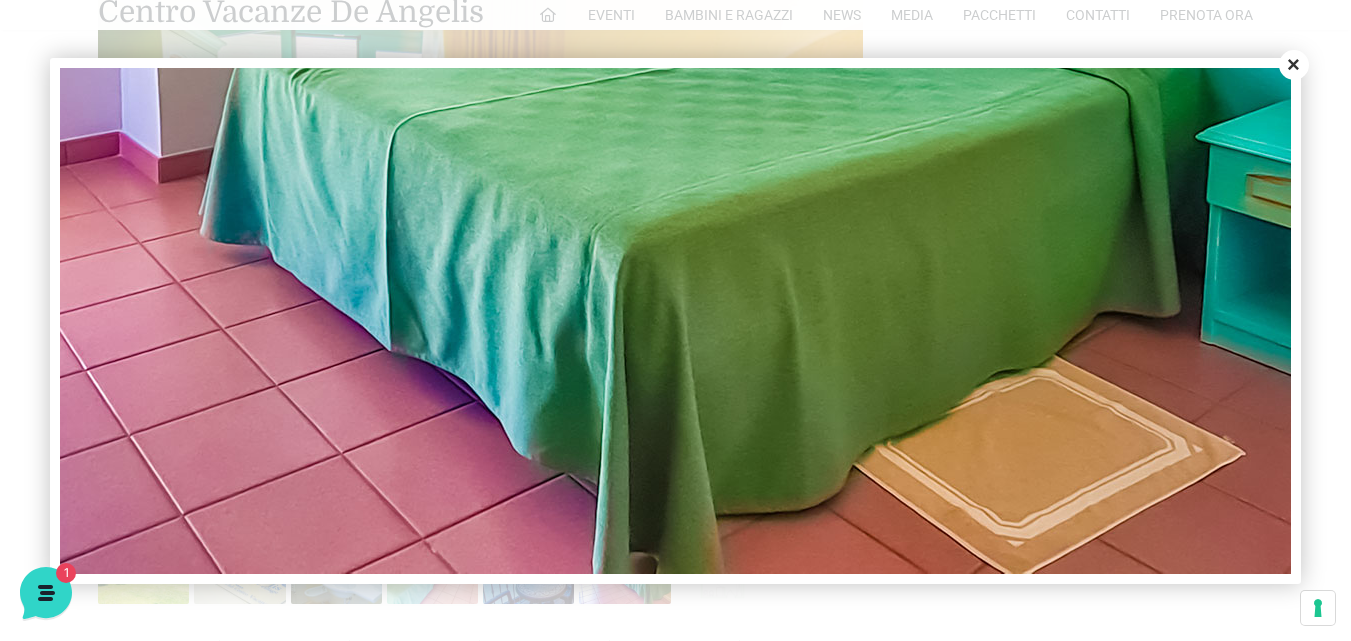 click on "Close" at bounding box center (1294, 65) 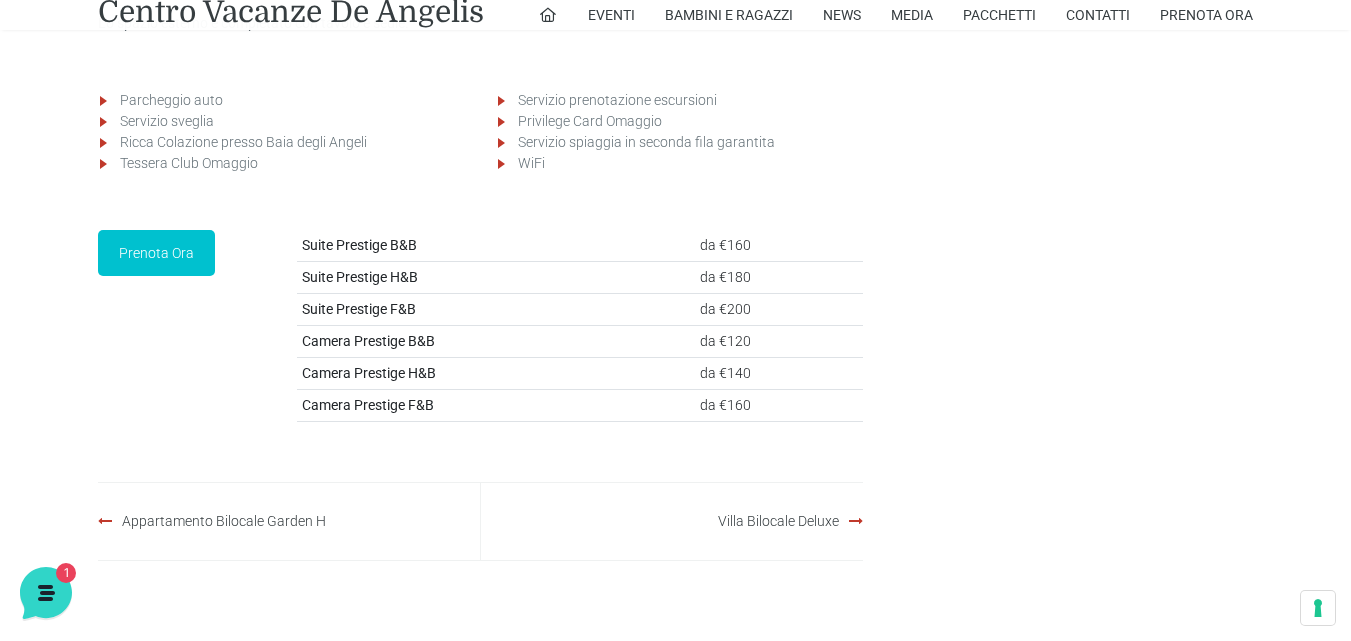 scroll, scrollTop: 2900, scrollLeft: 0, axis: vertical 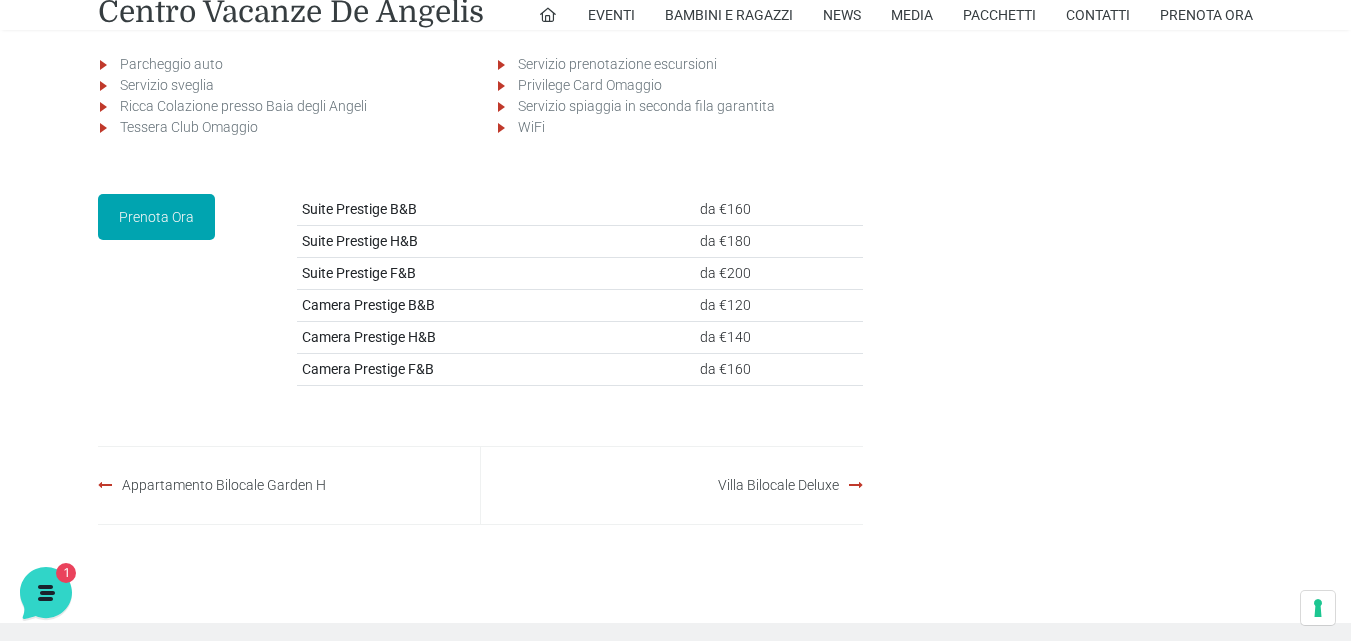 click on "Prenota Ora" at bounding box center [156, 217] 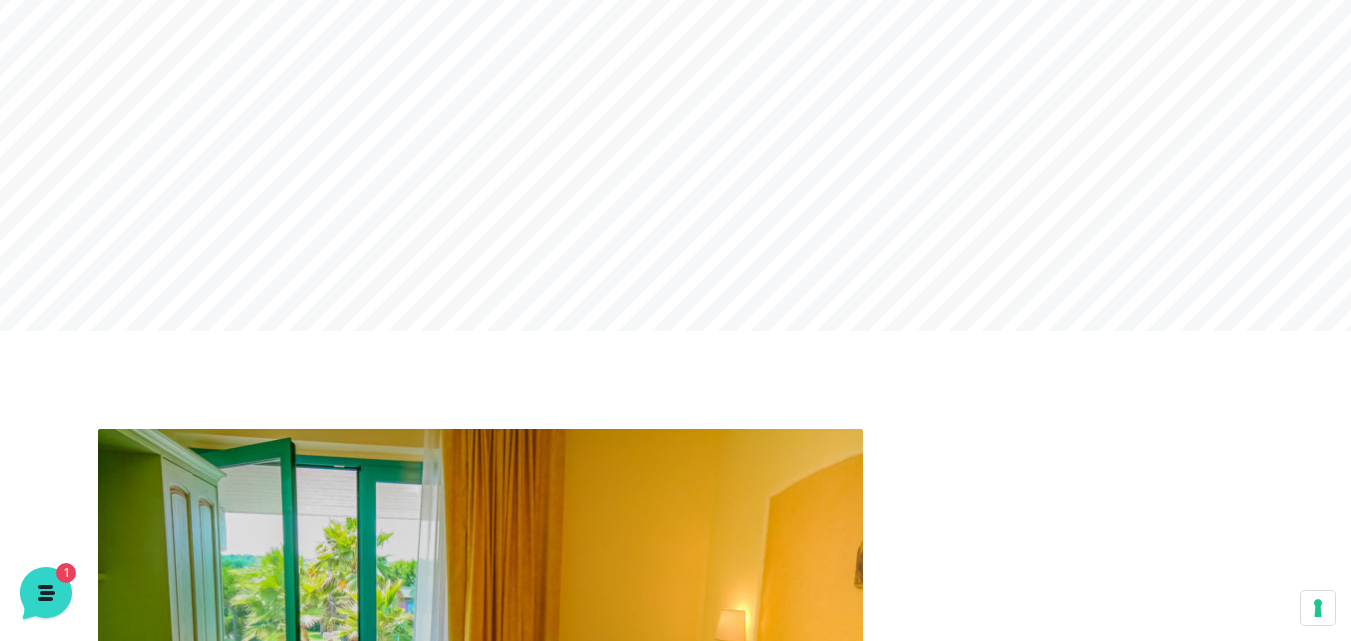 scroll, scrollTop: 100, scrollLeft: 0, axis: vertical 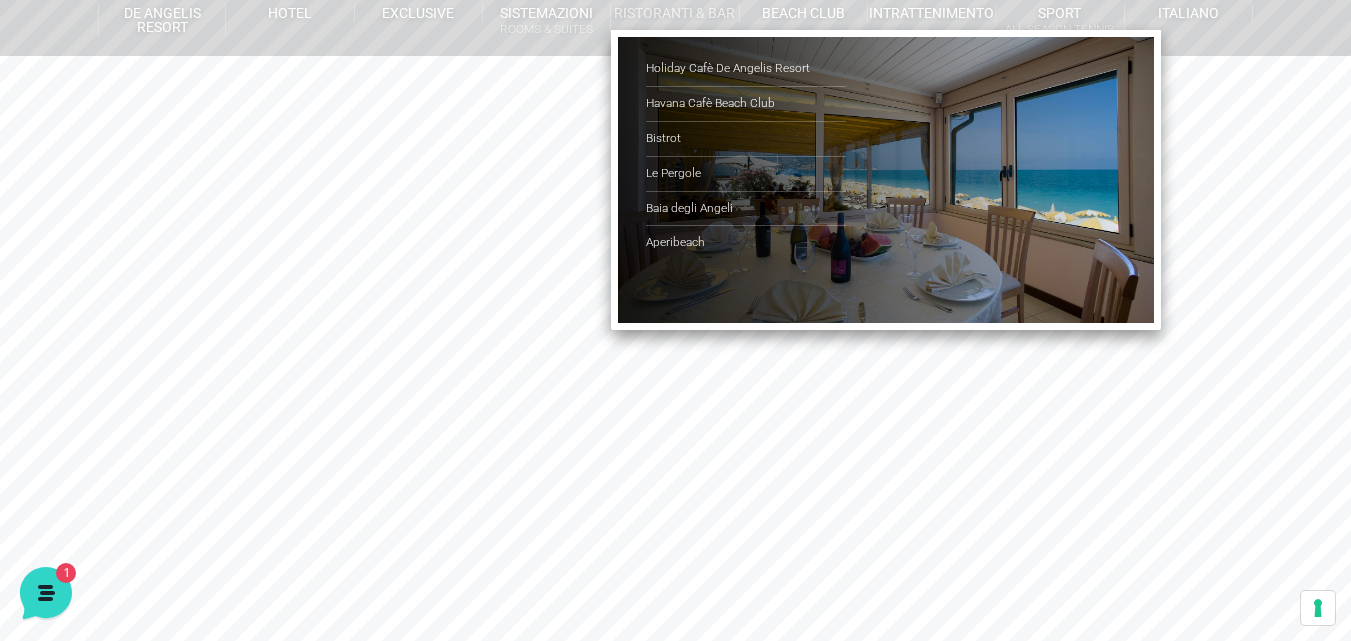 click on "Ristoranti & Bar" at bounding box center (675, 13) 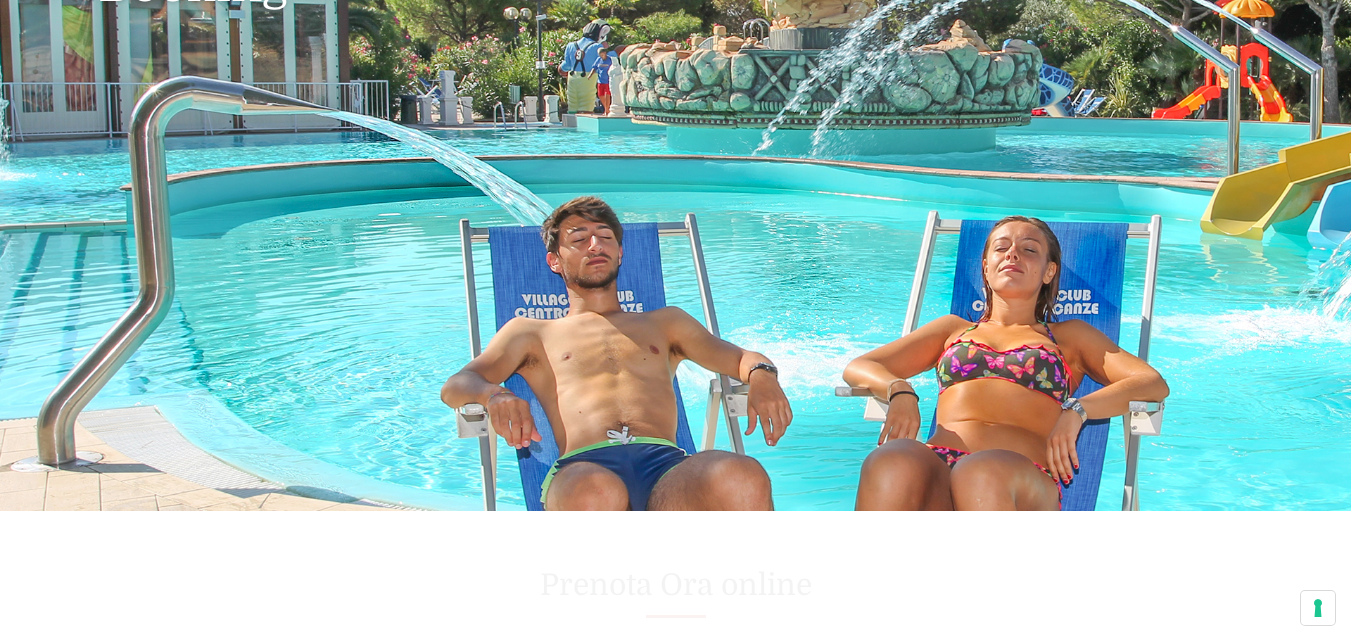 scroll, scrollTop: 506, scrollLeft: 0, axis: vertical 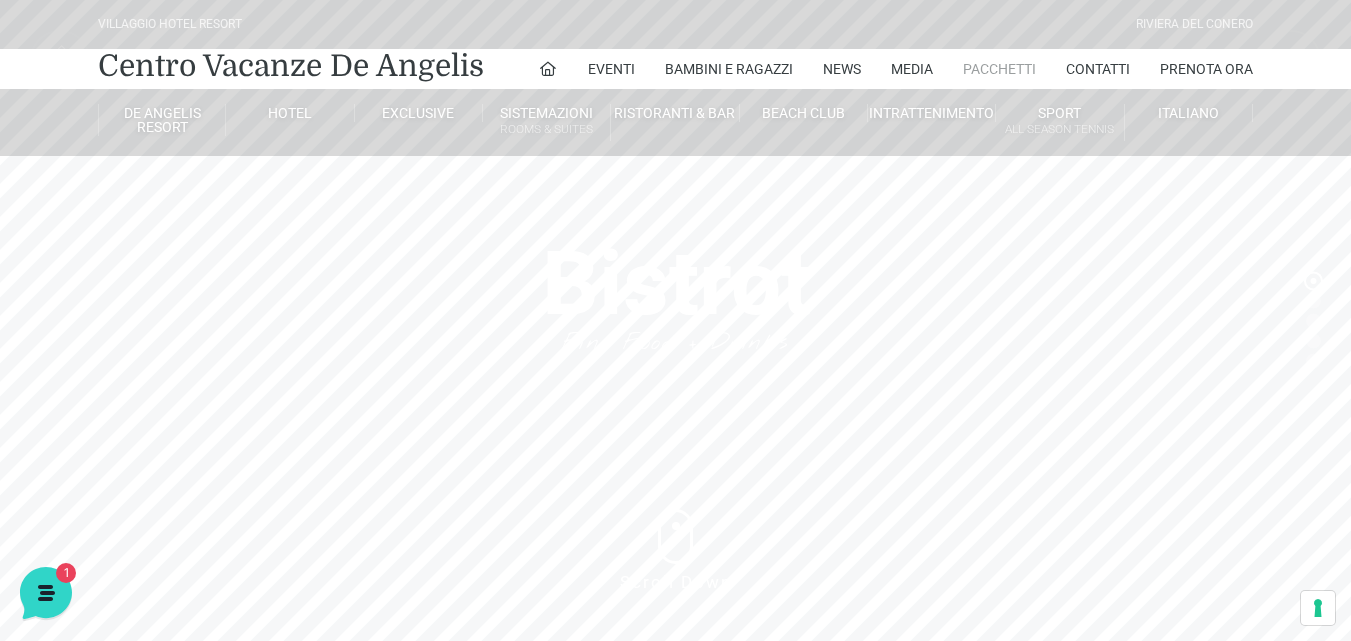 click on "Pacchetti" at bounding box center (999, 69) 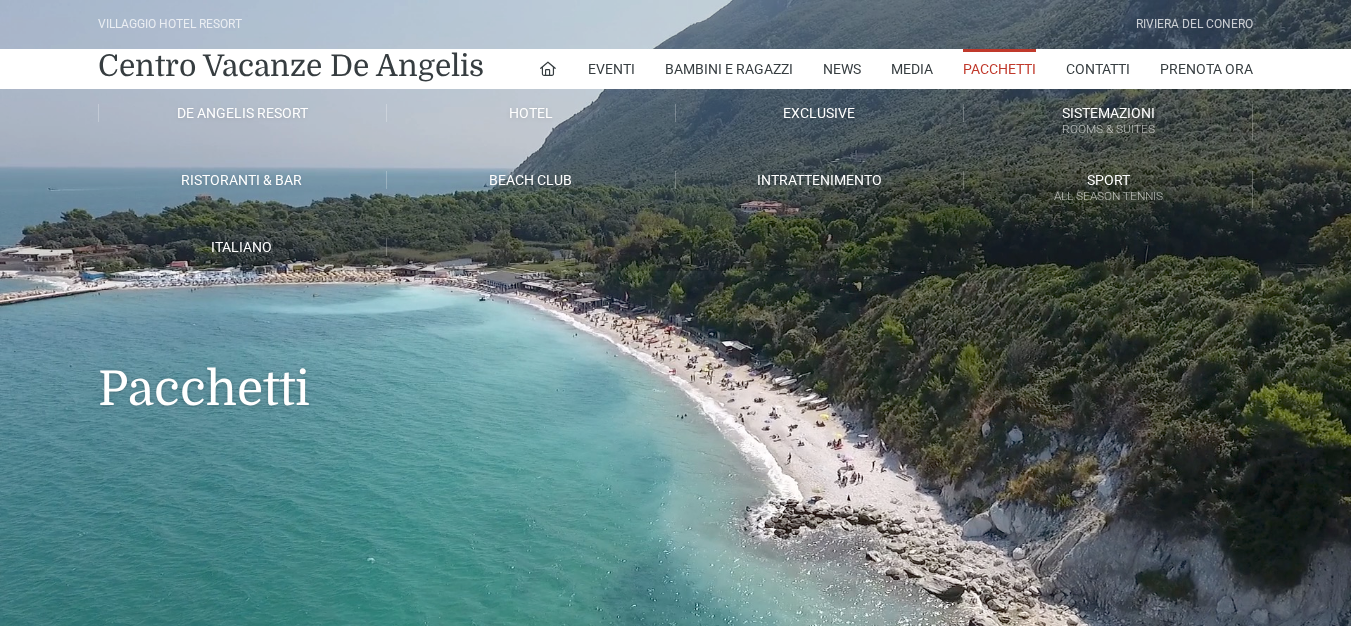 scroll, scrollTop: 0, scrollLeft: 0, axis: both 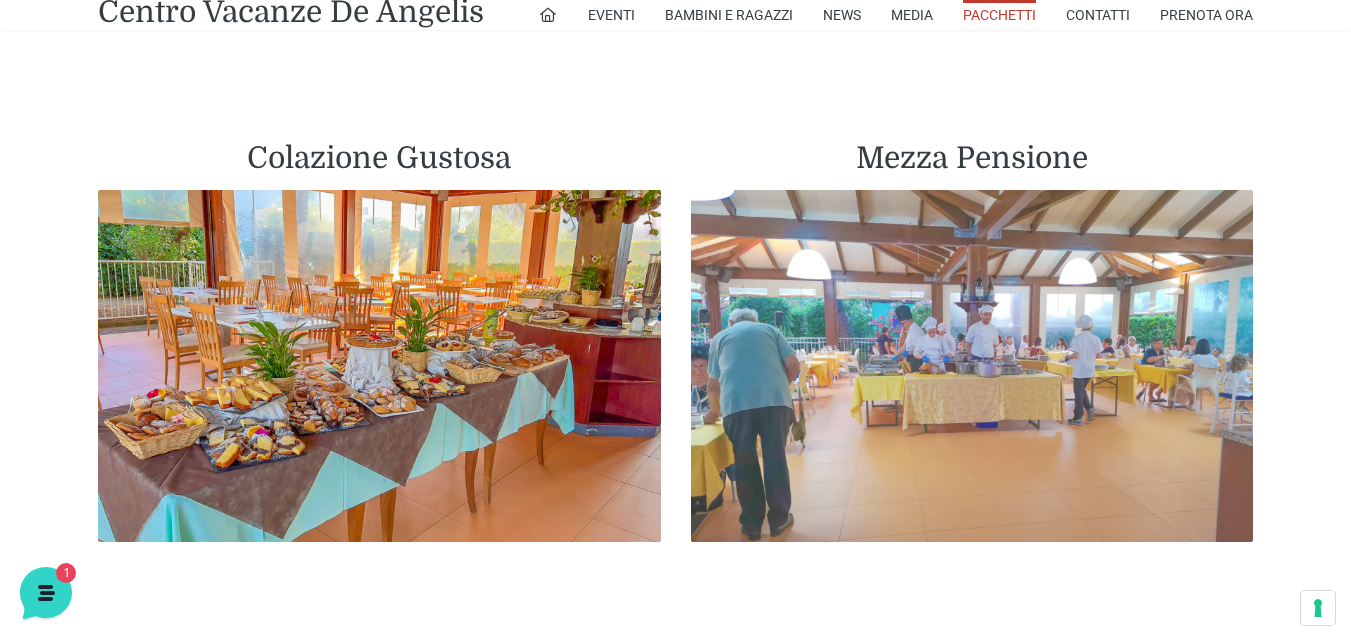 click at bounding box center [972, 366] 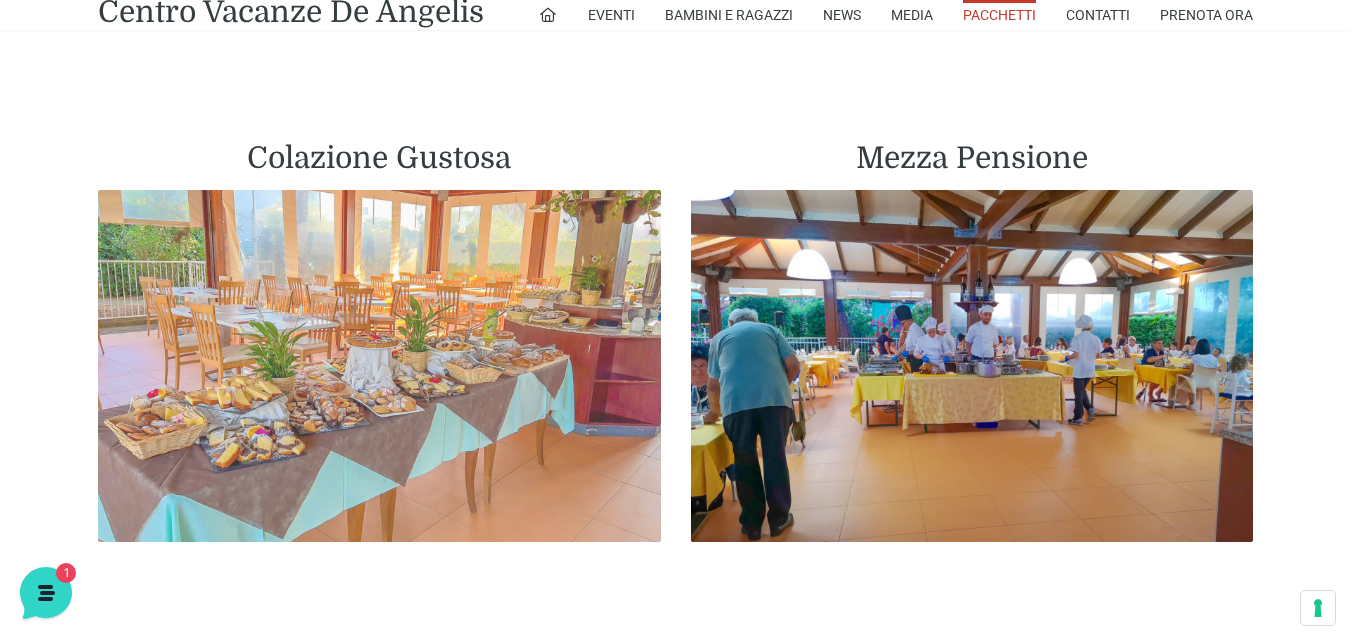 click at bounding box center [379, 366] 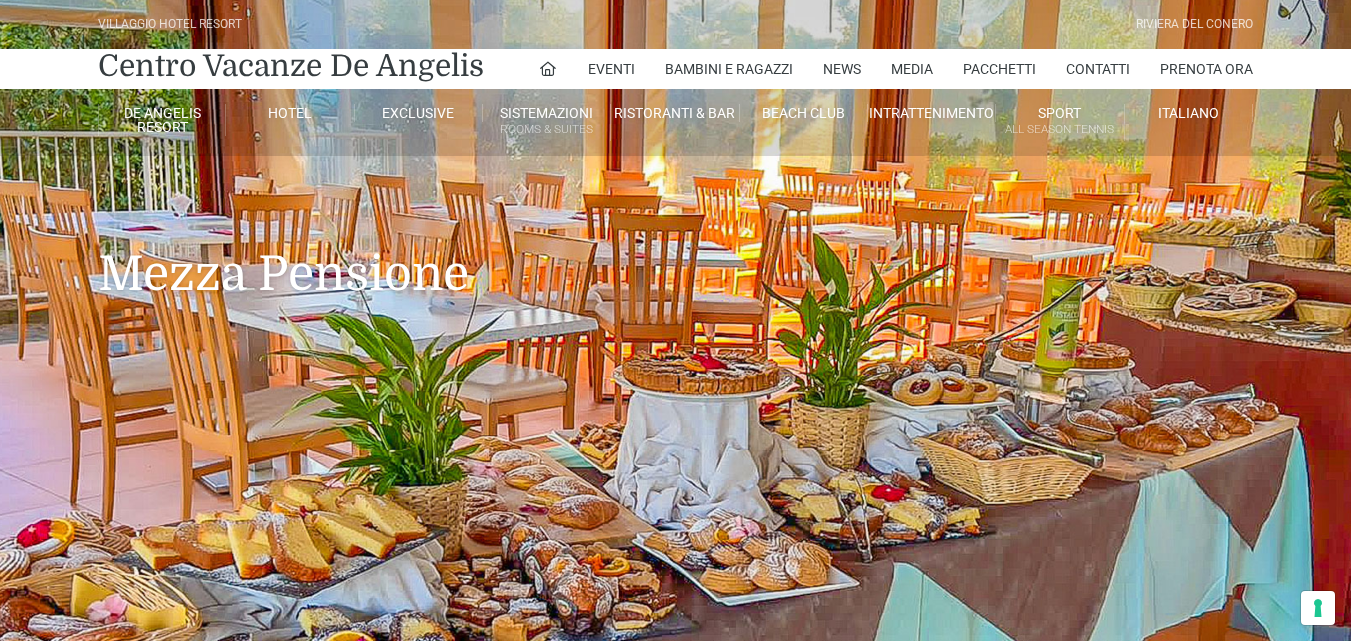 scroll, scrollTop: 0, scrollLeft: 0, axis: both 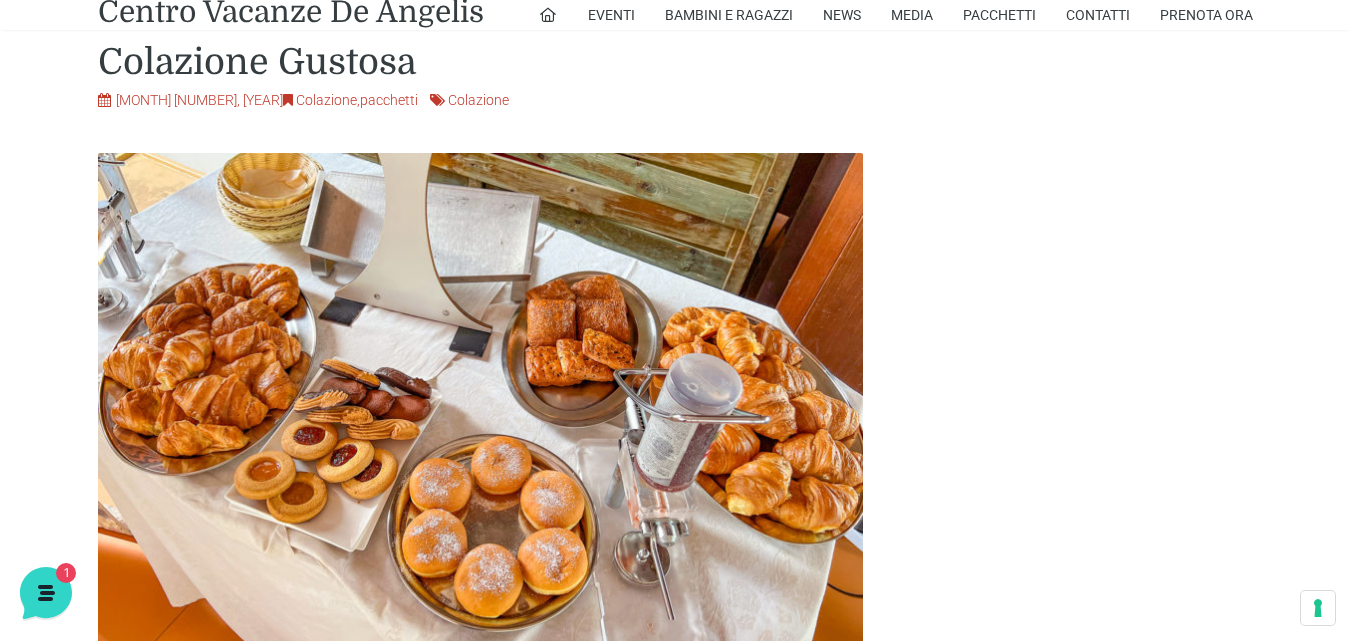 click on "Colazione" at bounding box center (478, 100) 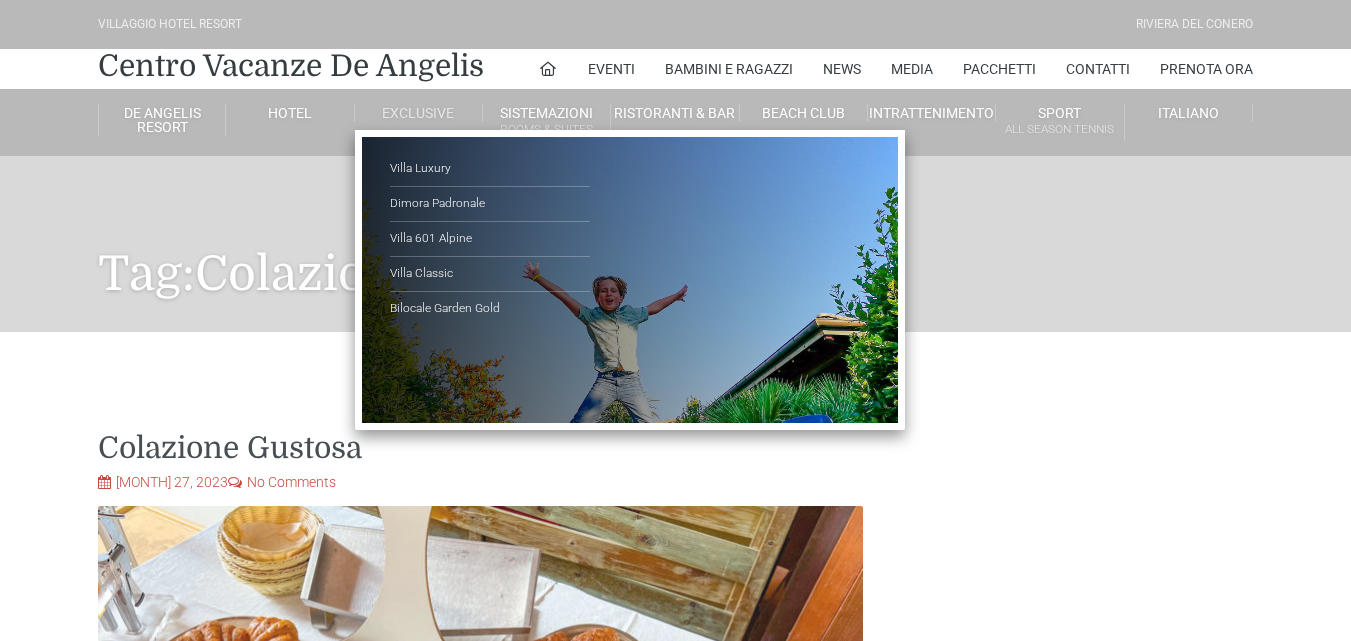 scroll, scrollTop: 0, scrollLeft: 0, axis: both 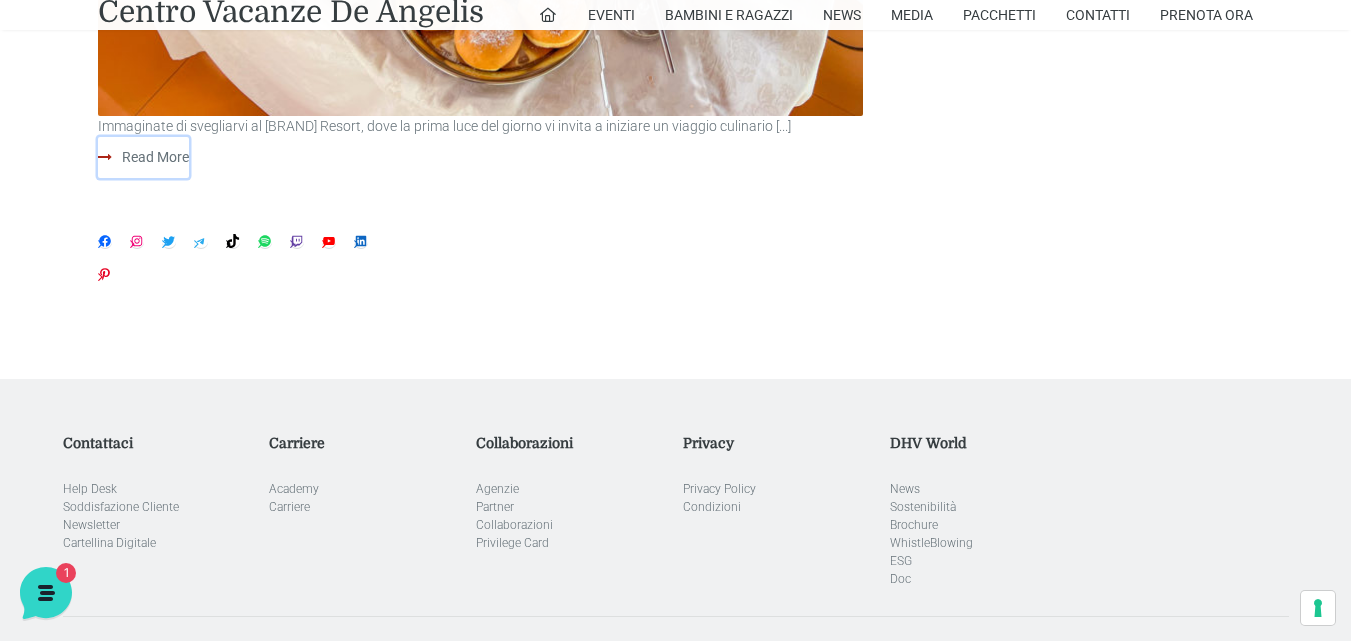 click on "Read More" at bounding box center [143, 157] 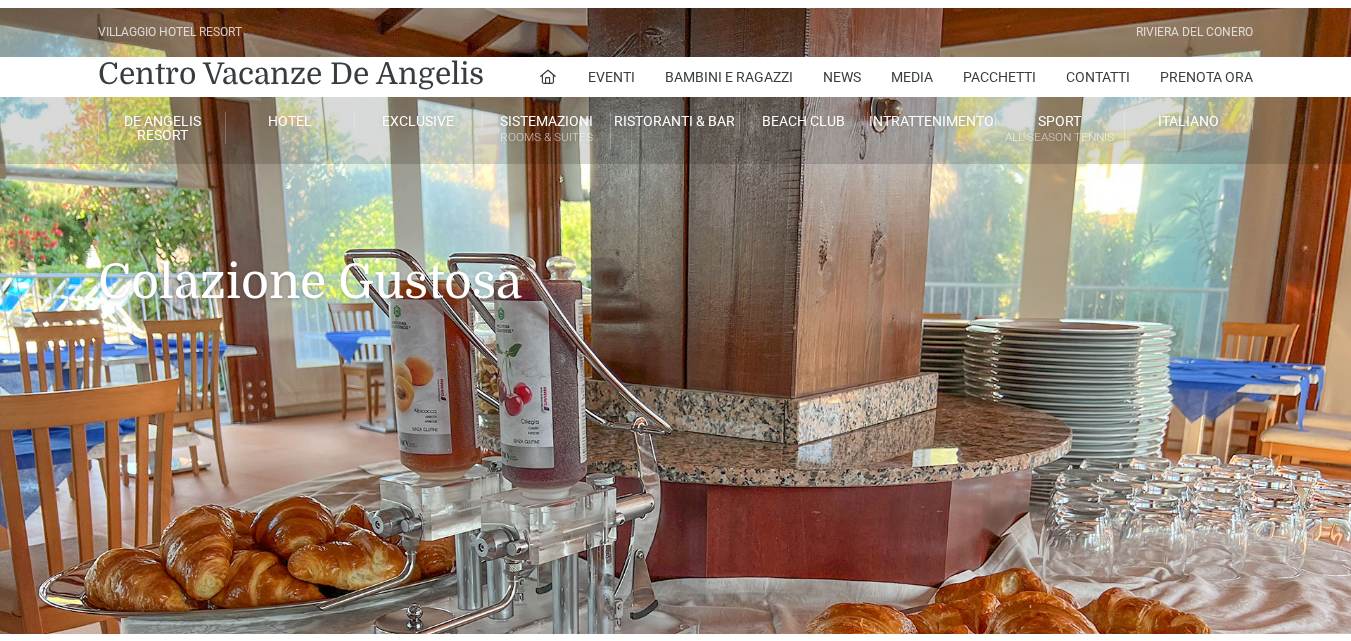 scroll, scrollTop: 0, scrollLeft: 0, axis: both 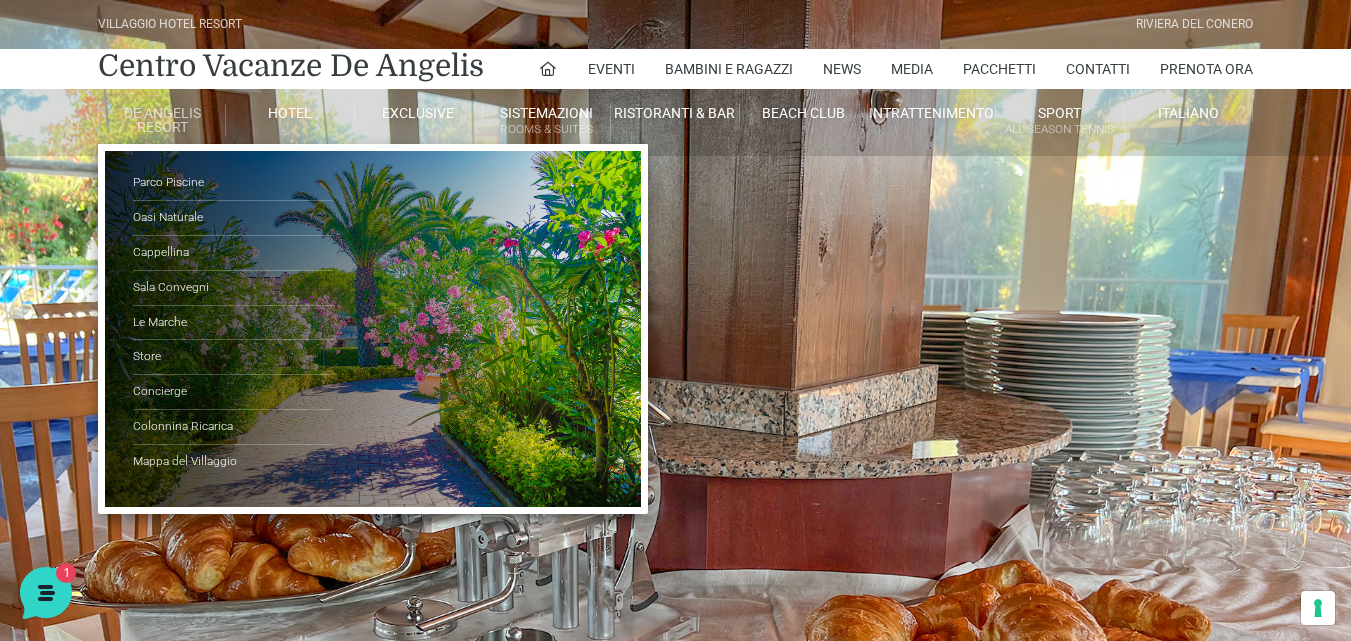 click on "De Angelis Resort" at bounding box center (162, 120) 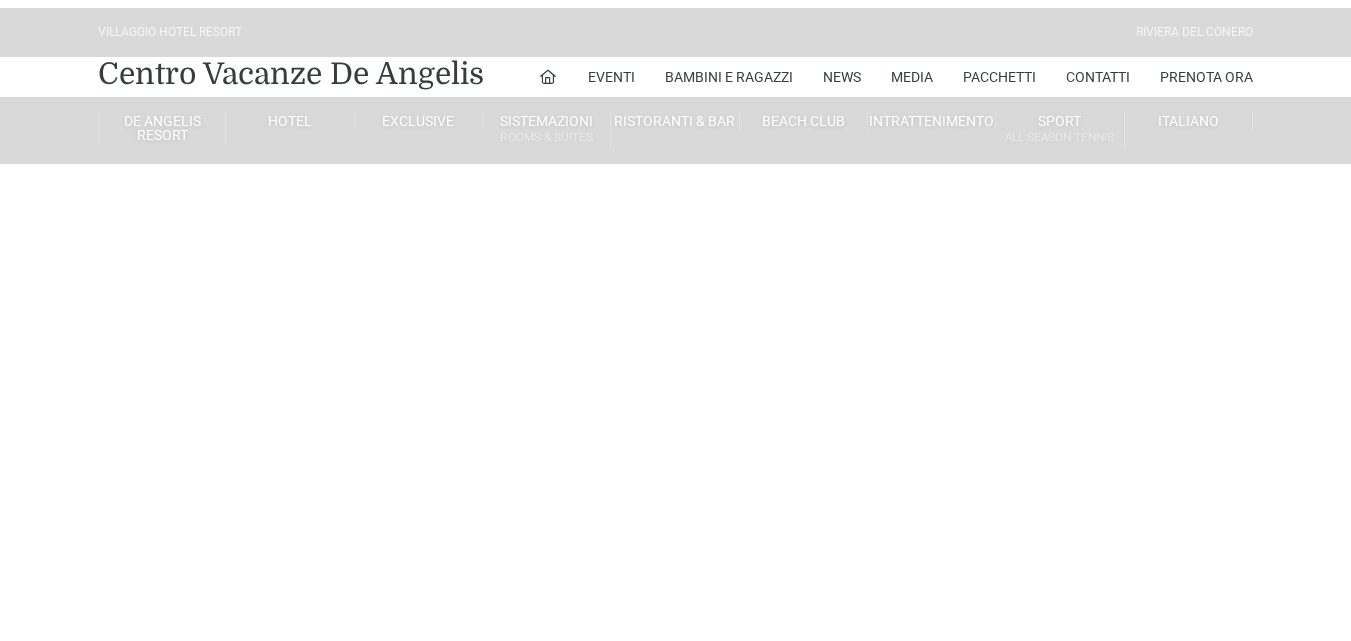 scroll, scrollTop: 0, scrollLeft: 0, axis: both 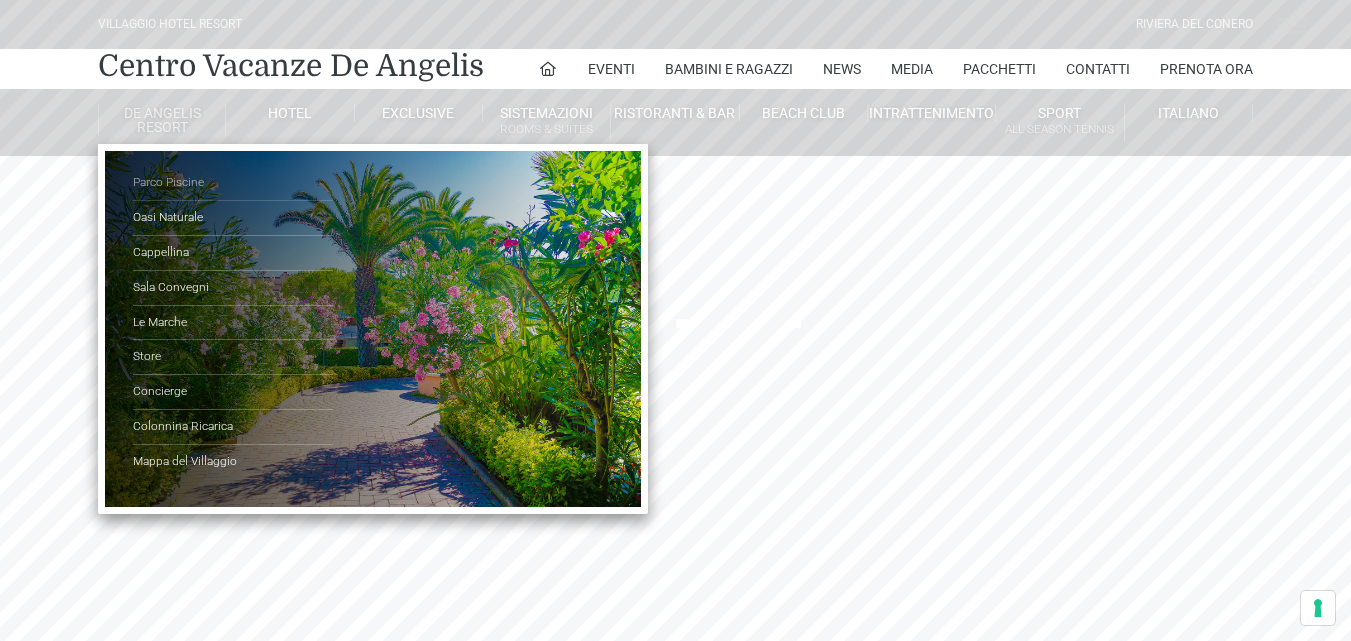 click on "Parco Piscine" at bounding box center (233, 183) 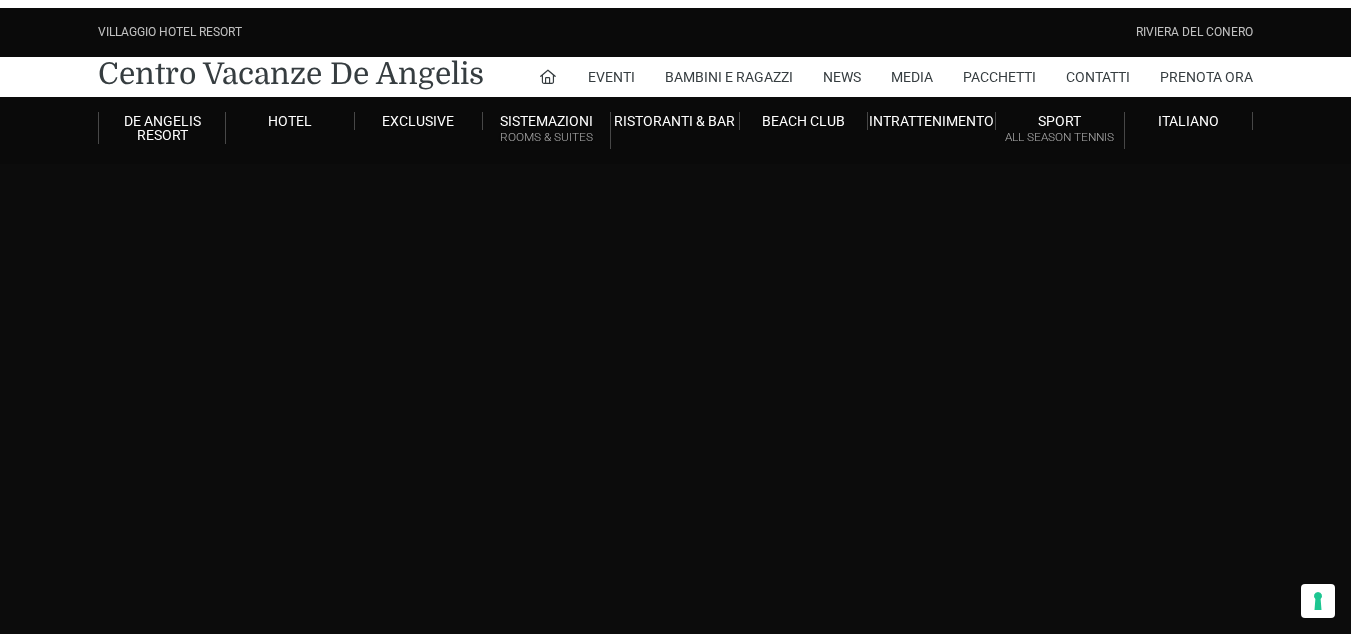 scroll, scrollTop: 0, scrollLeft: 0, axis: both 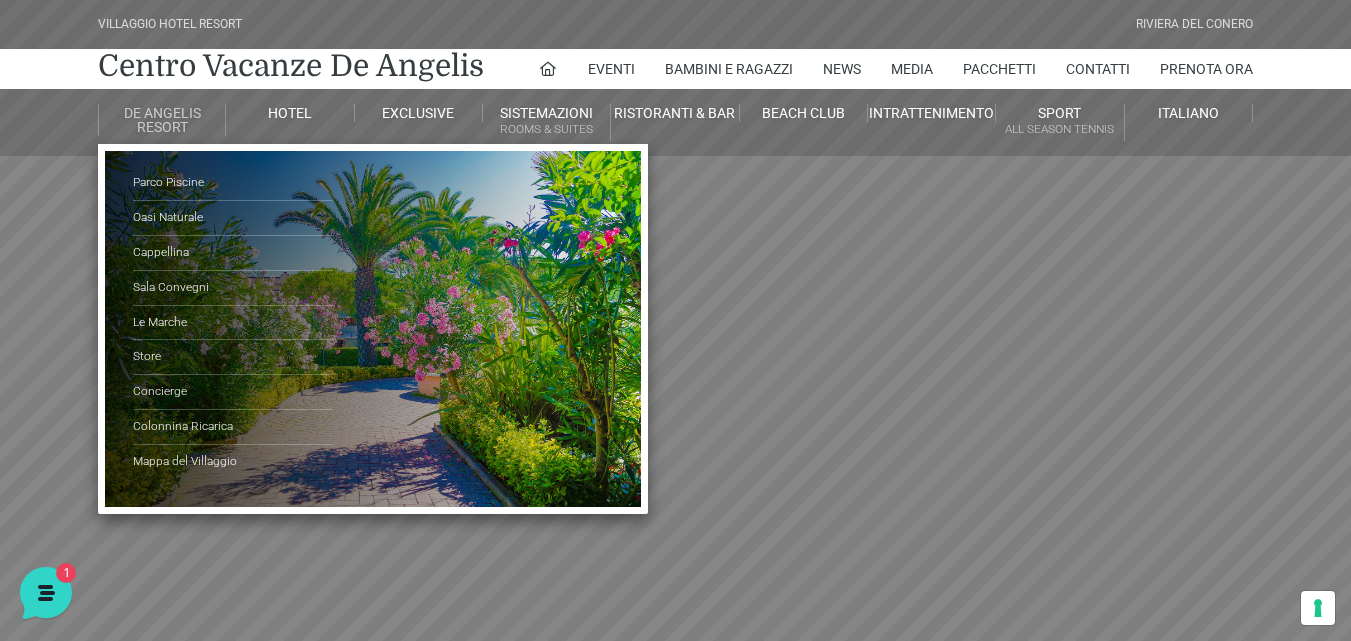 click on "De Angelis Resort" at bounding box center [162, 120] 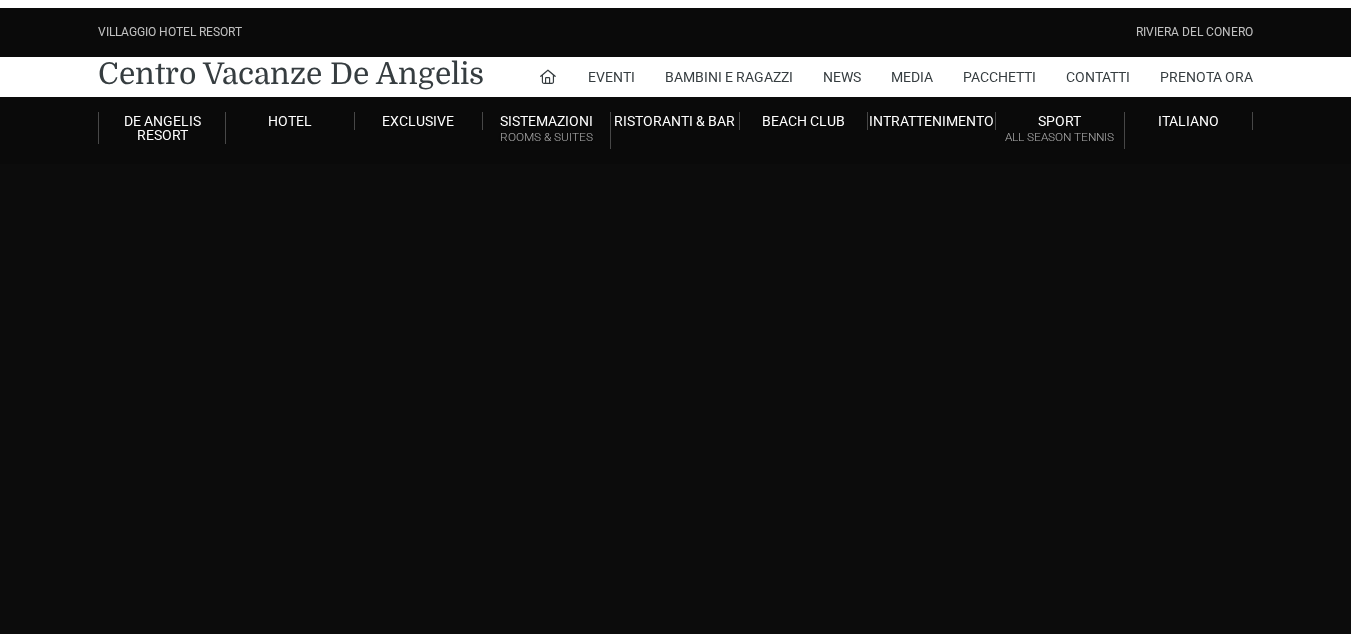 scroll, scrollTop: 0, scrollLeft: 0, axis: both 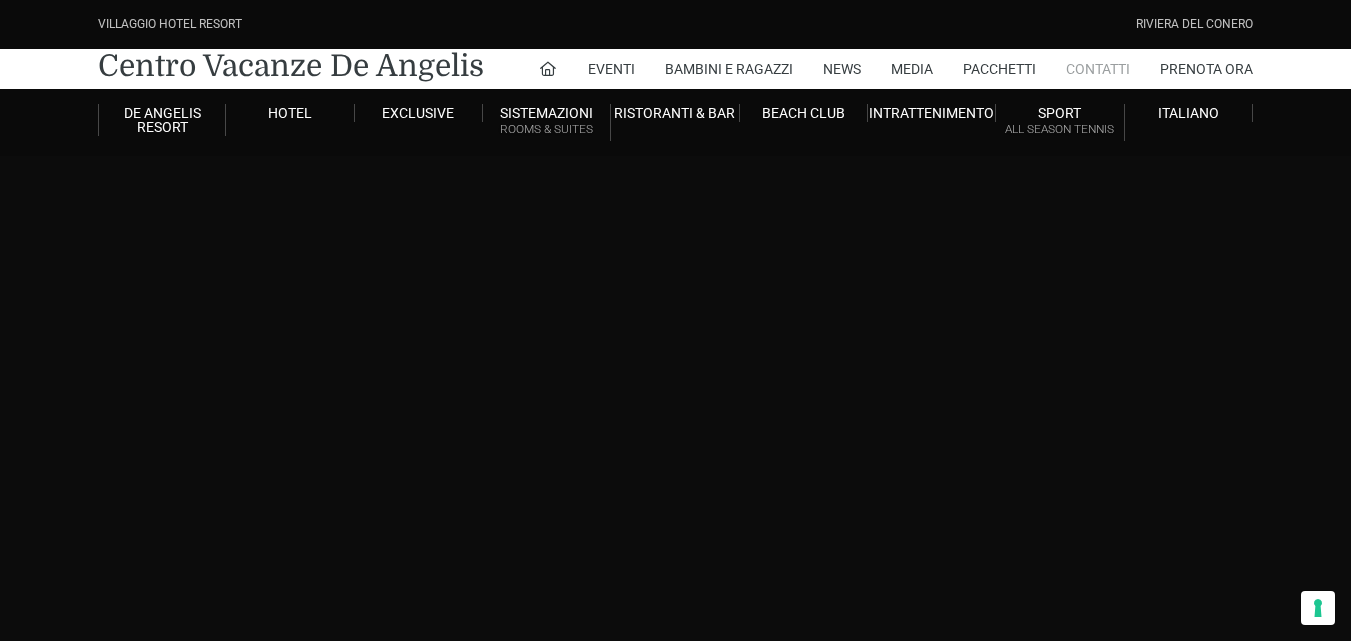 click on "Contatti" at bounding box center [1098, 69] 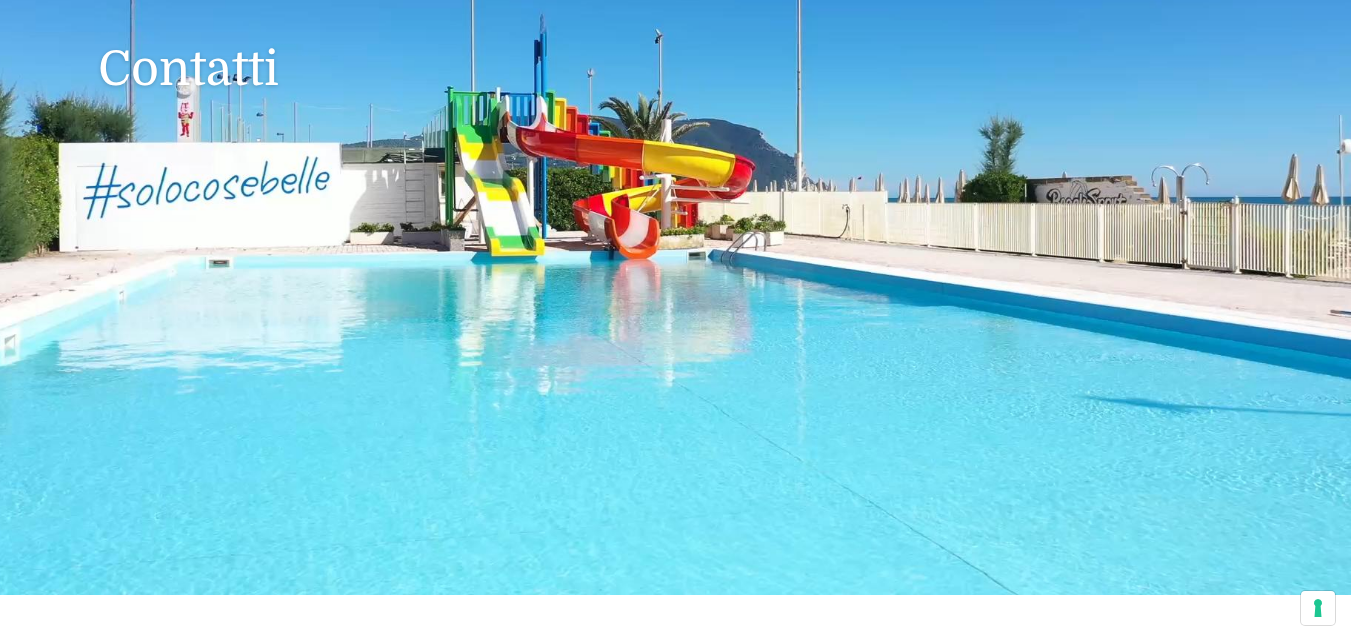 scroll, scrollTop: 500, scrollLeft: 0, axis: vertical 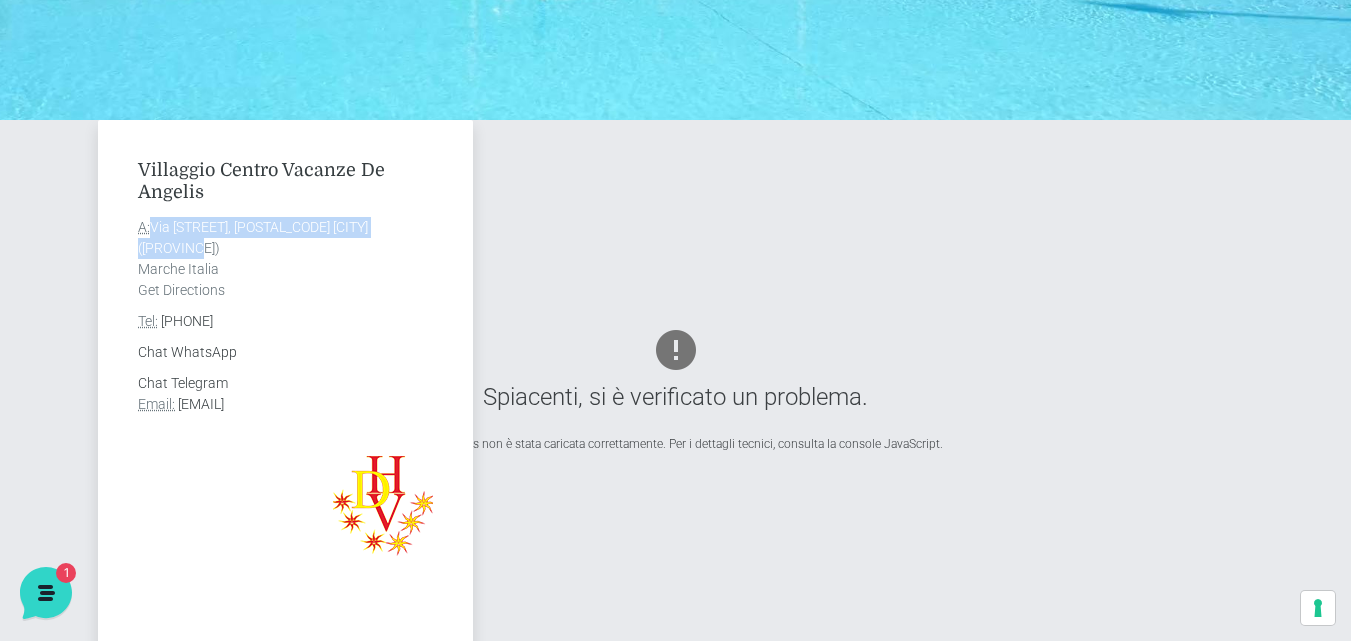drag, startPoint x: 149, startPoint y: 229, endPoint x: 431, endPoint y: 227, distance: 282.00708 